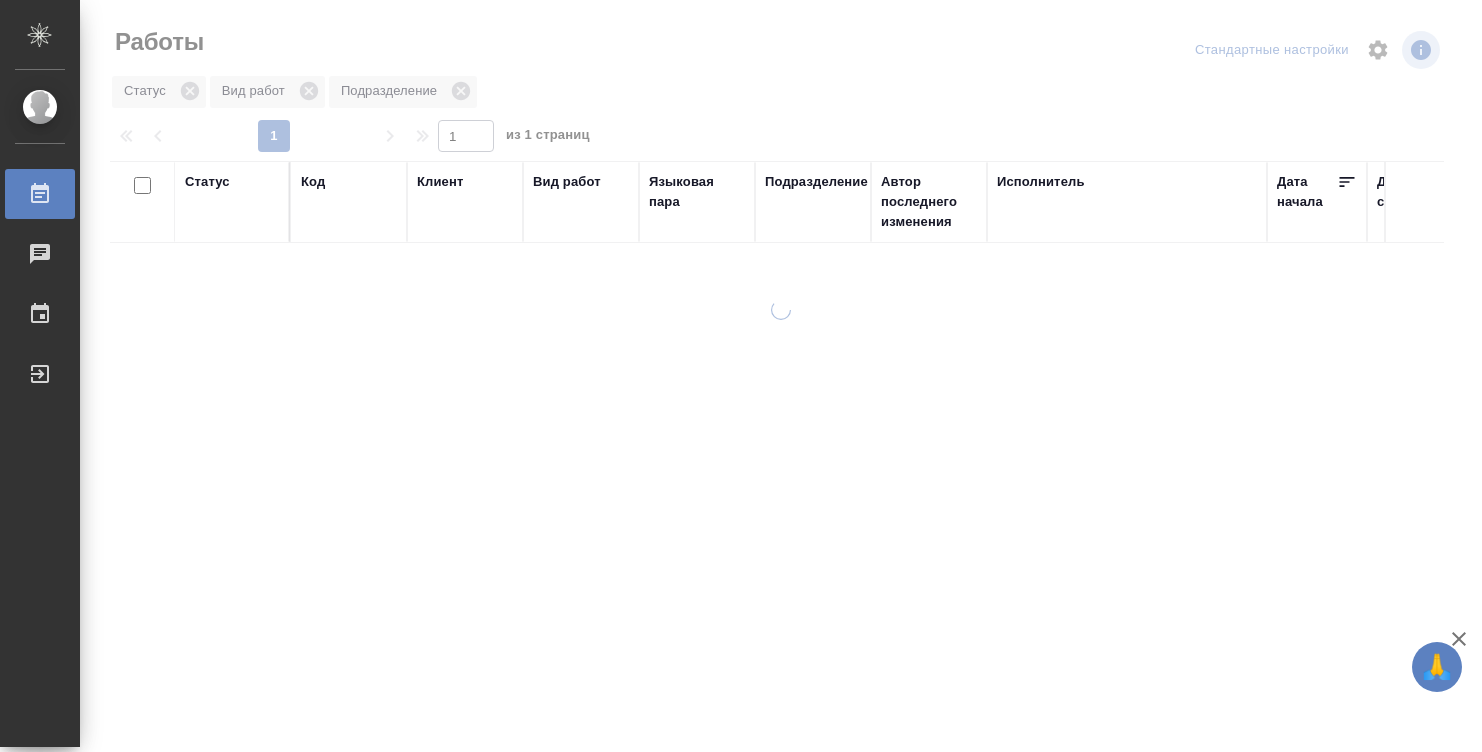 scroll, scrollTop: 0, scrollLeft: 0, axis: both 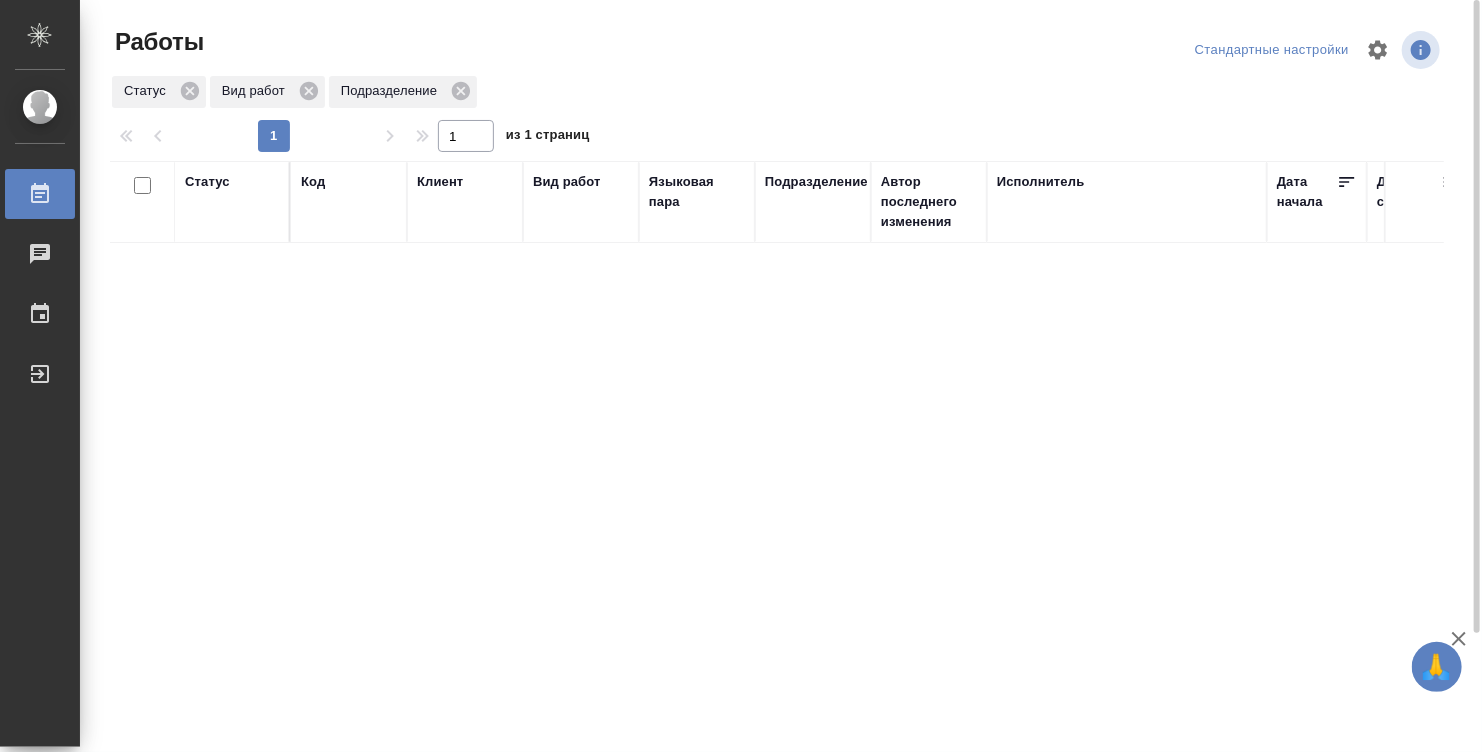 click on "Статус Код Клиент Вид работ Языковая пара Подразделение Автор последнего изменения Исполнитель Дата начала Дата сдачи Ед. изм Кол-во Цена Сумма Сумма, вошедшая в спецификацию Оценка Автор оценки Проектные менеджеры Клиентские менеджеры Менеджеры верстки Тематика Комментарии по заказу Комментарии по работе" at bounding box center [777, 521] 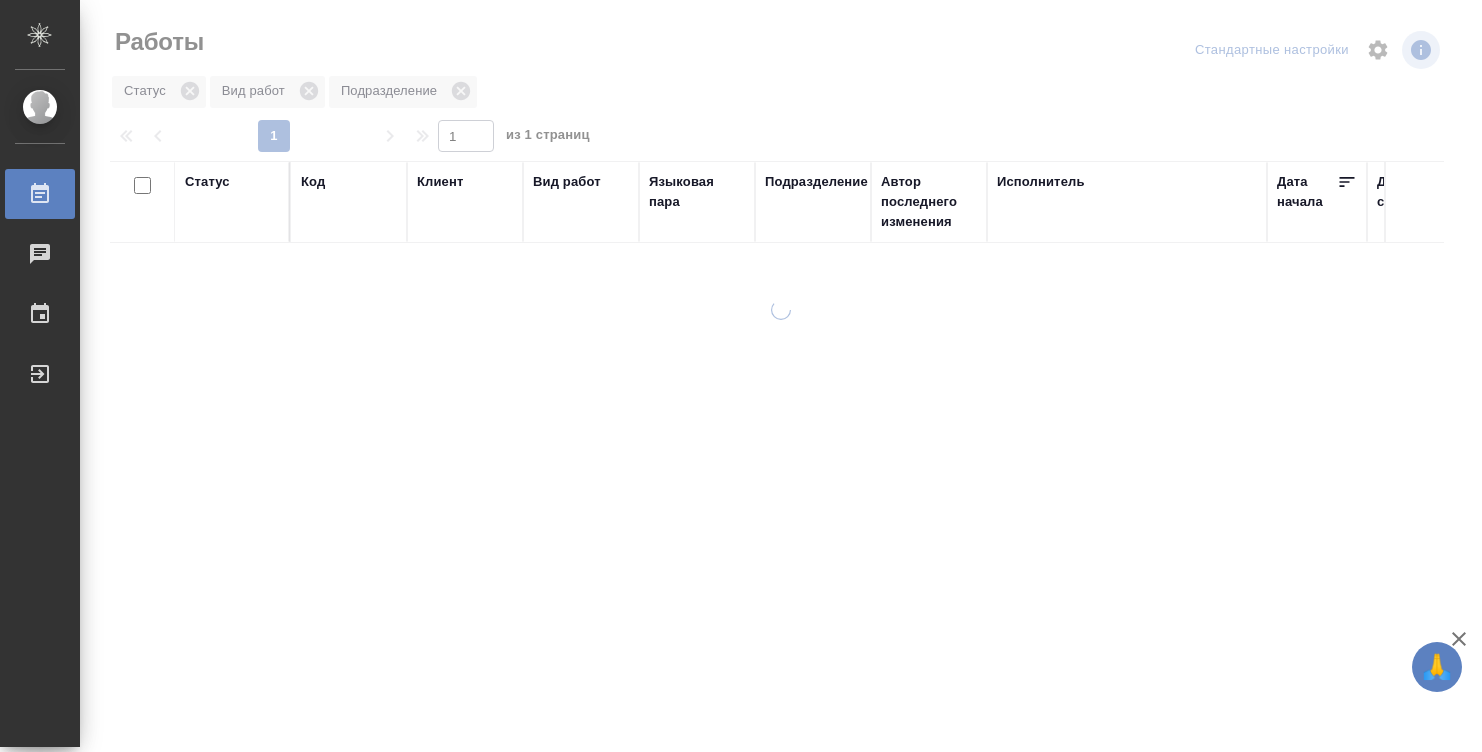 scroll, scrollTop: 0, scrollLeft: 0, axis: both 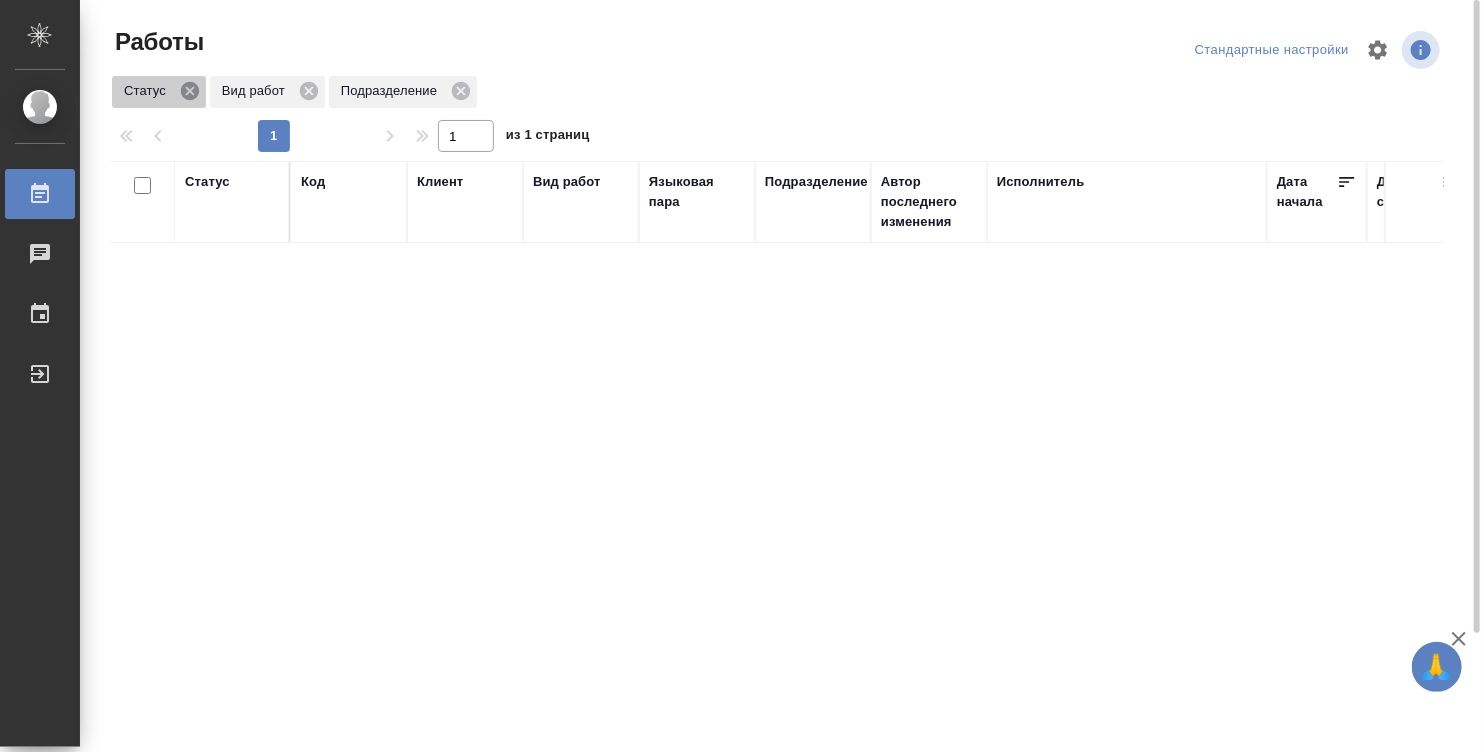 click 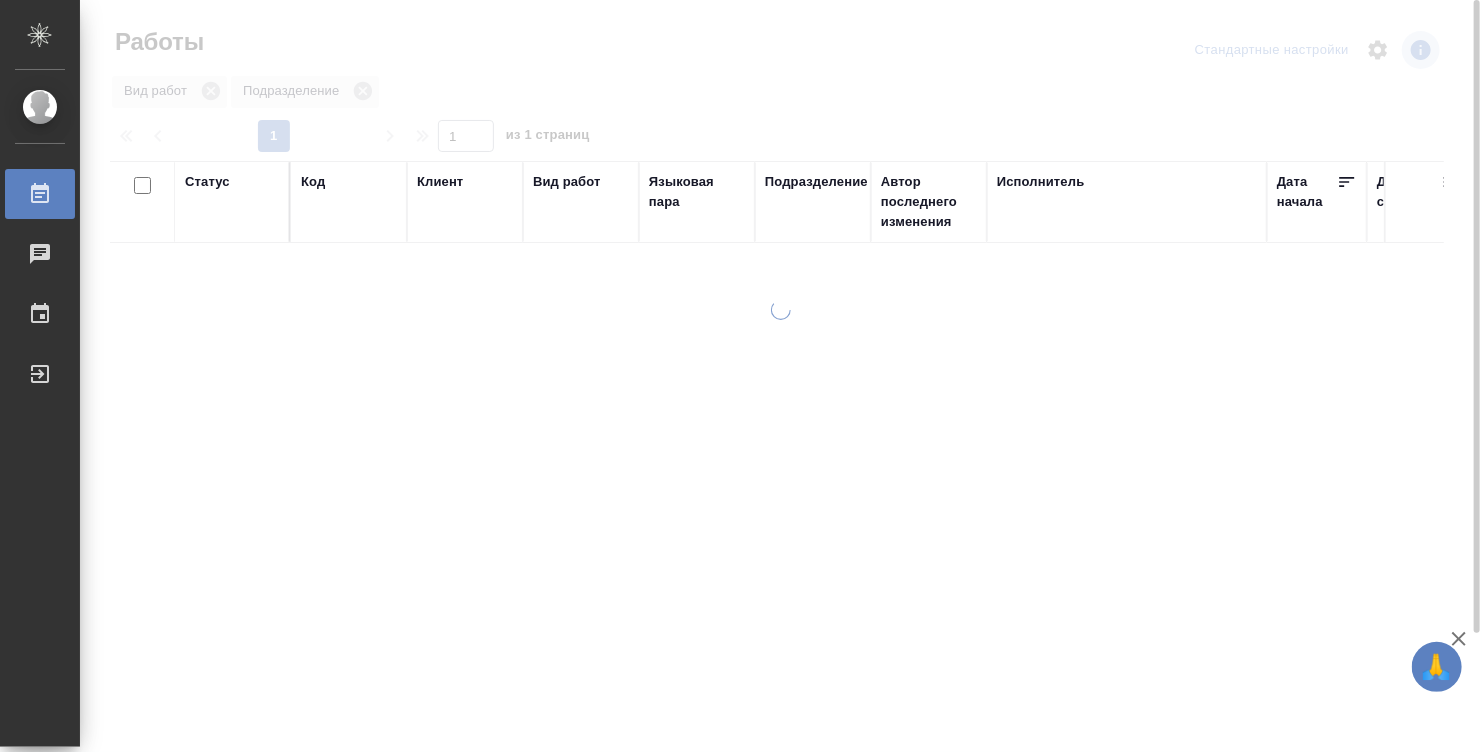 click on "Исполнитель" at bounding box center [1041, 182] 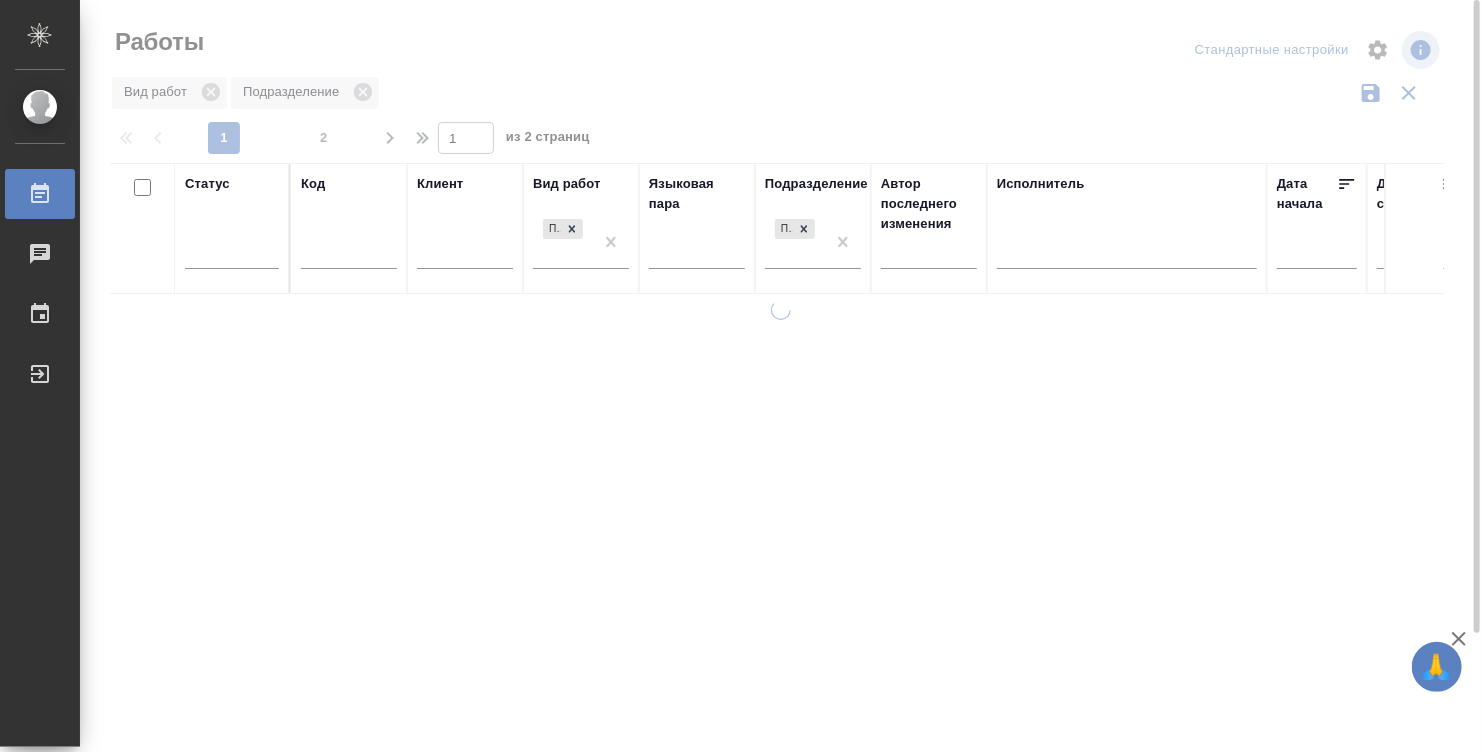 click on "Исполнитель" at bounding box center (1127, 228) 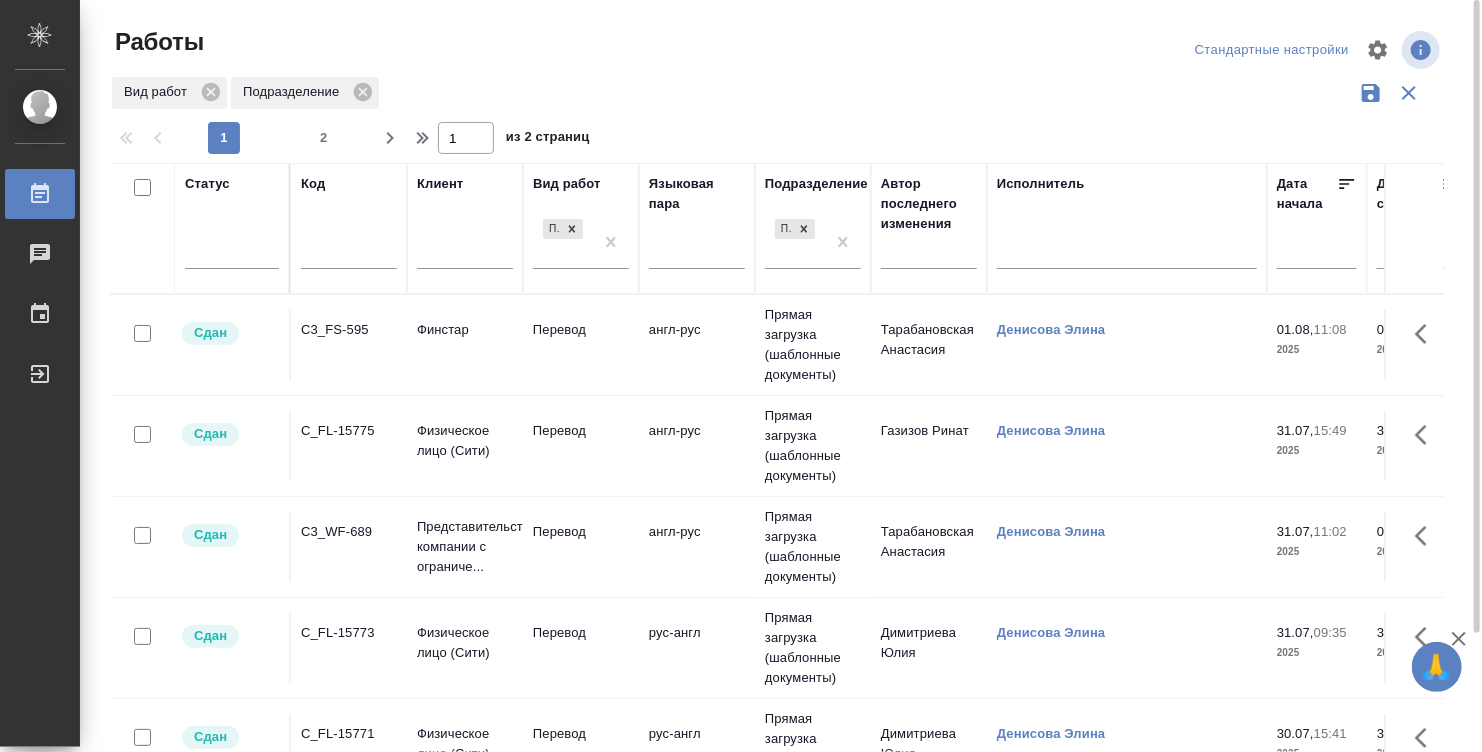 click on "Исполнитель" at bounding box center (1127, 228) 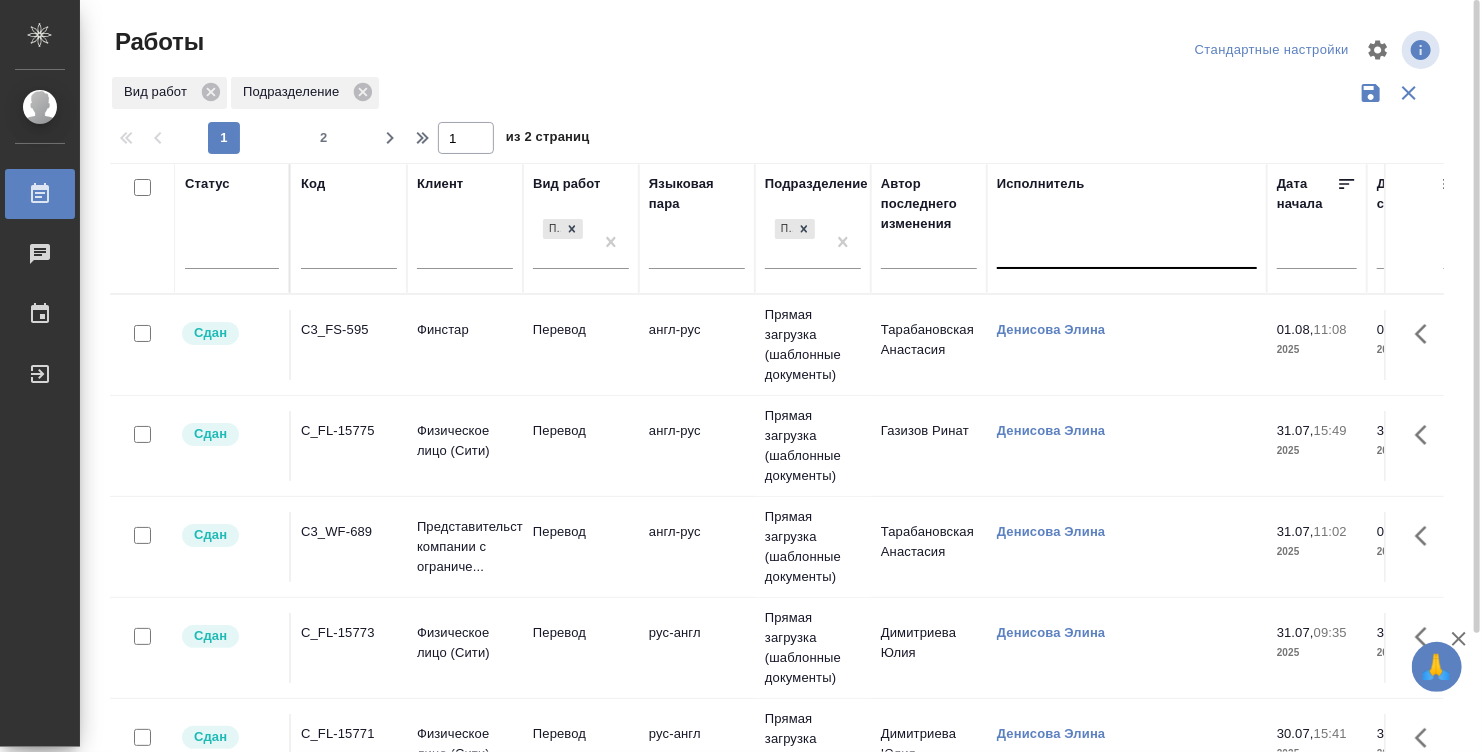 click at bounding box center (1127, 249) 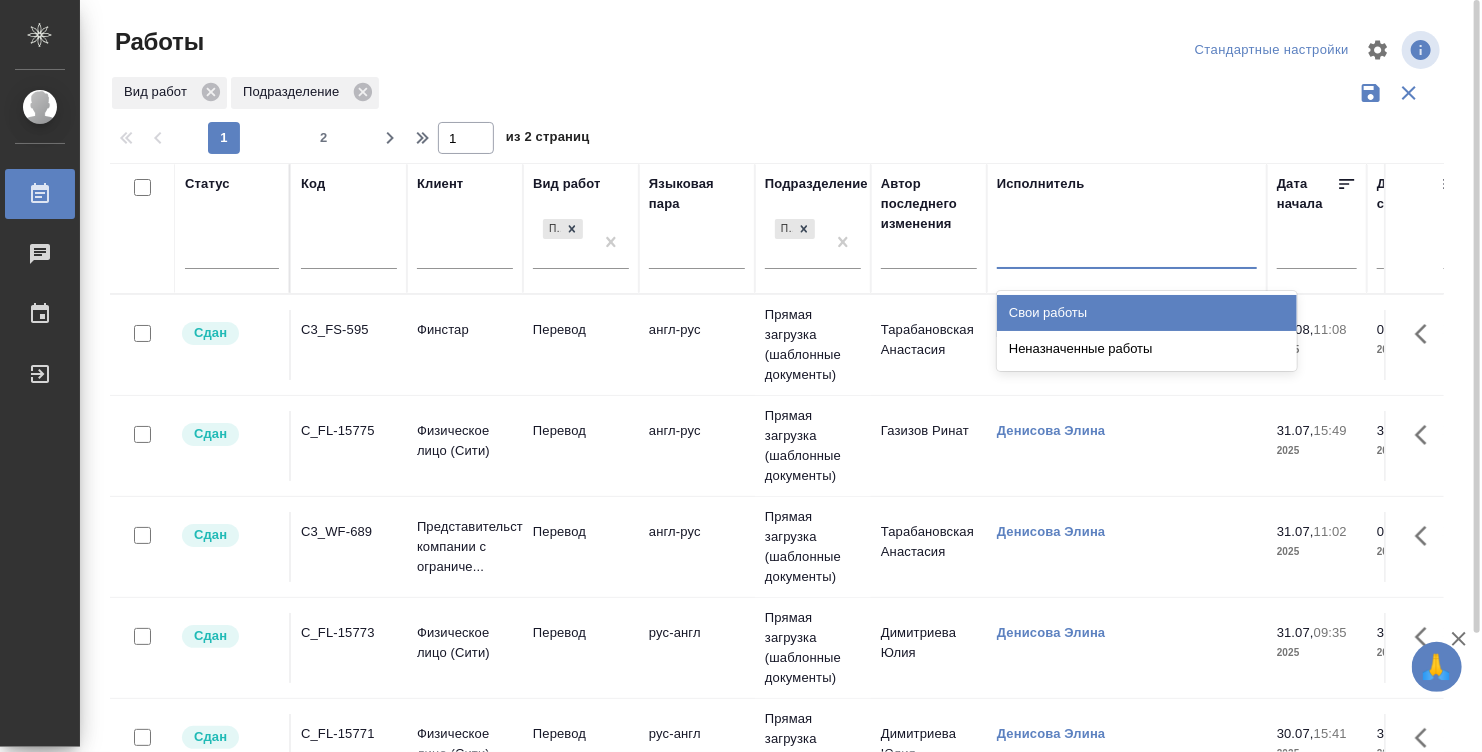 click on "Свои работы" at bounding box center (1147, 313) 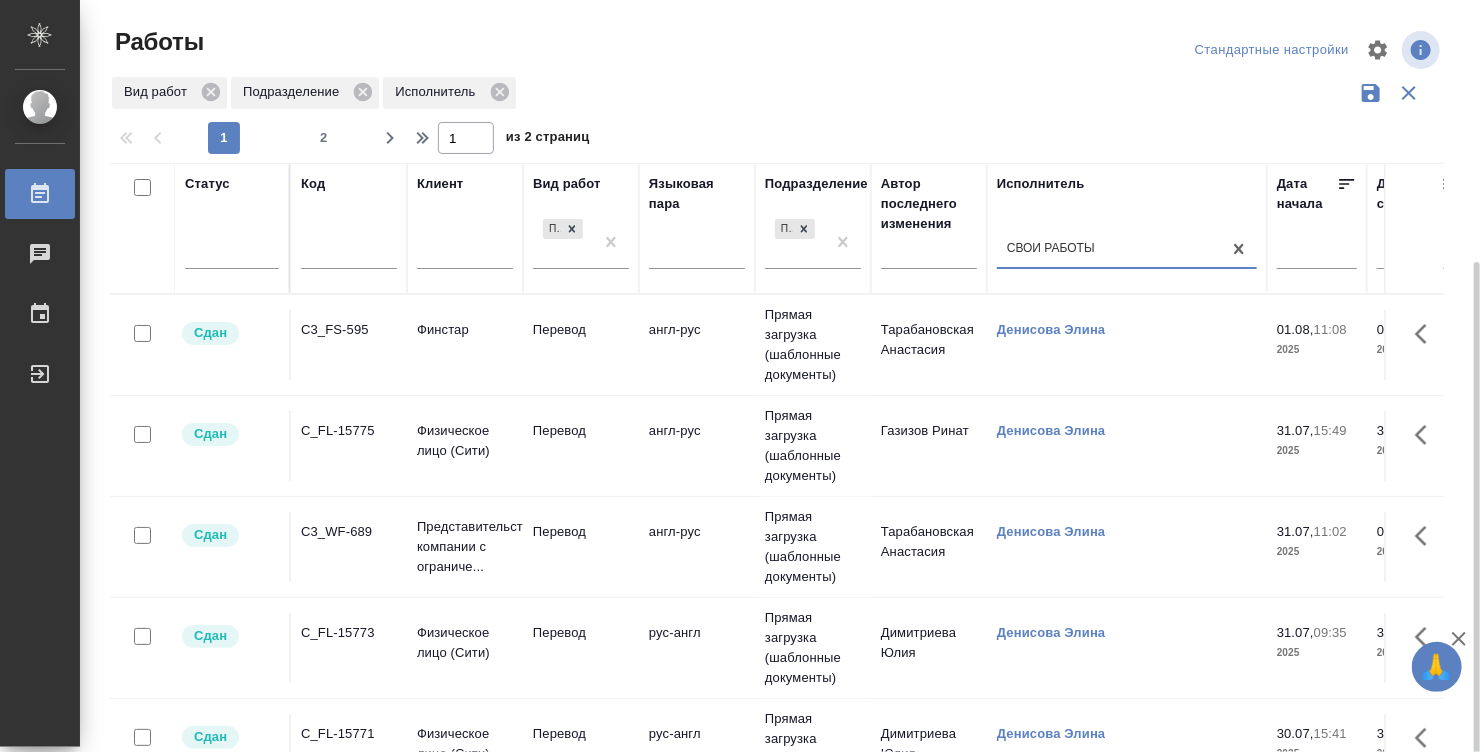 scroll, scrollTop: 142, scrollLeft: 0, axis: vertical 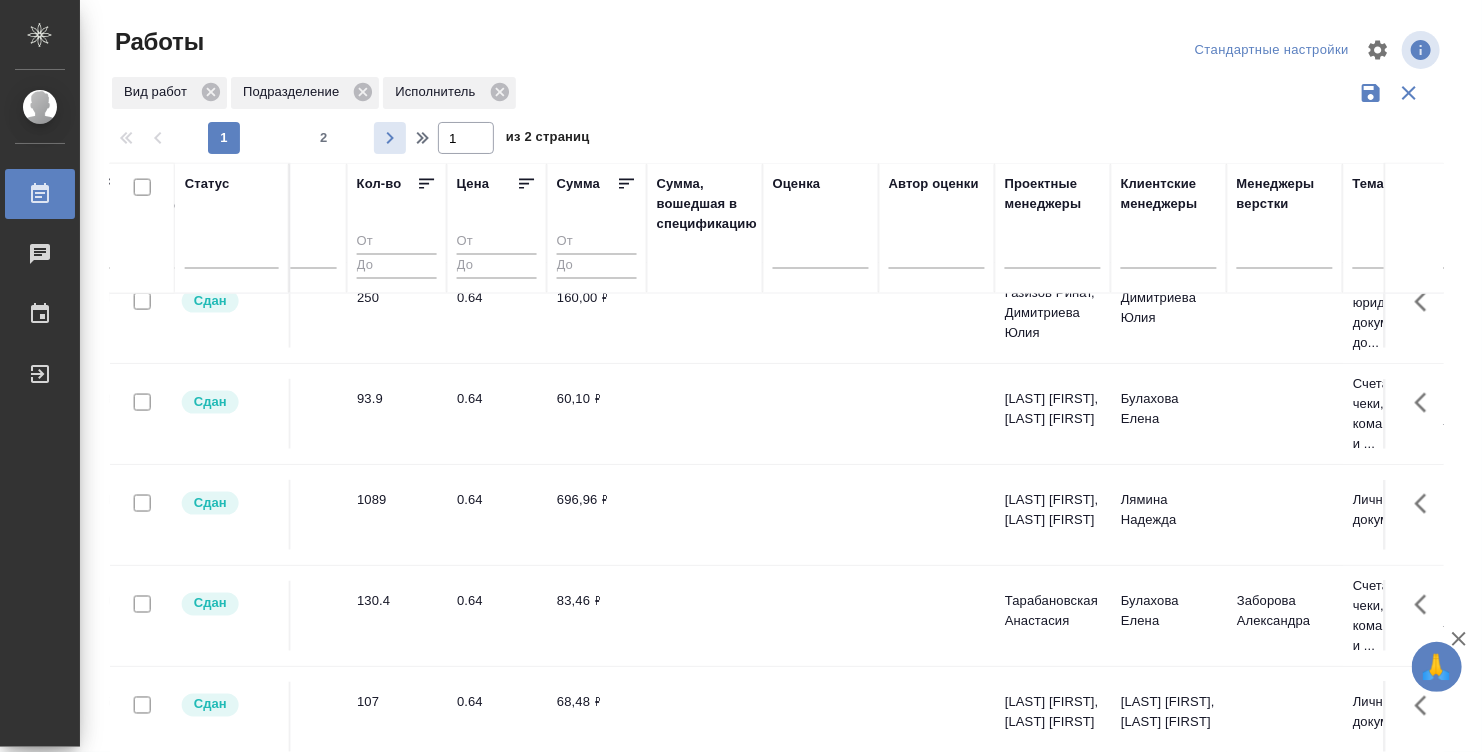 click 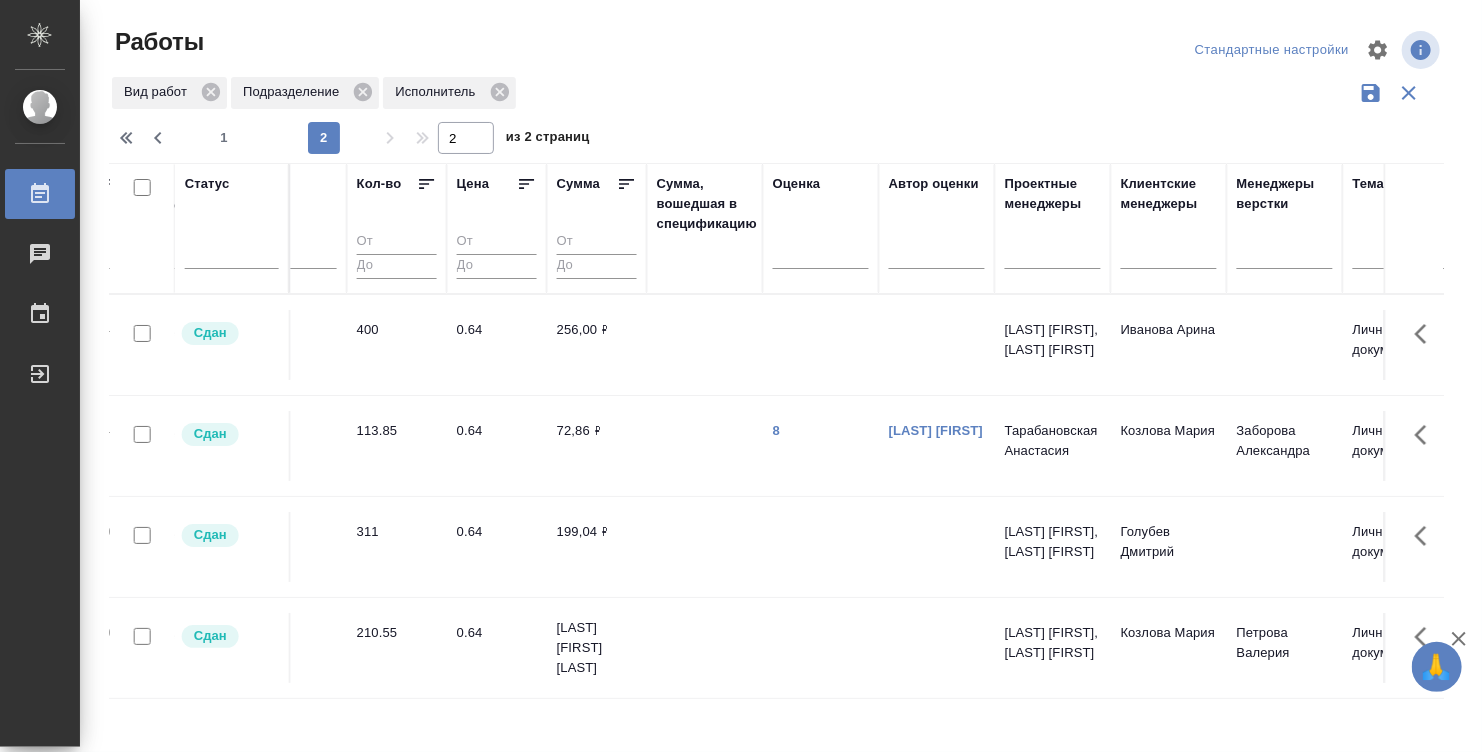 scroll, scrollTop: 0, scrollLeft: 1236, axis: horizontal 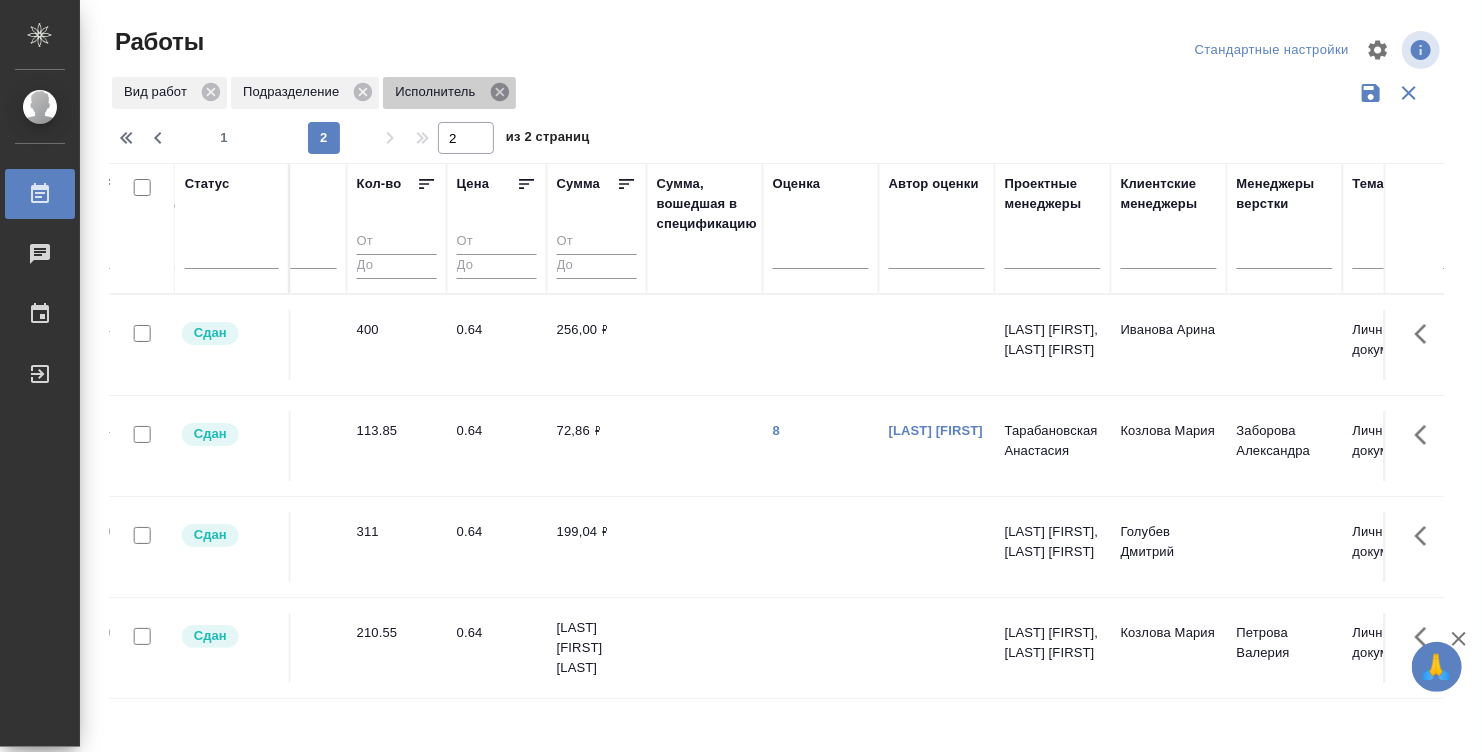 click 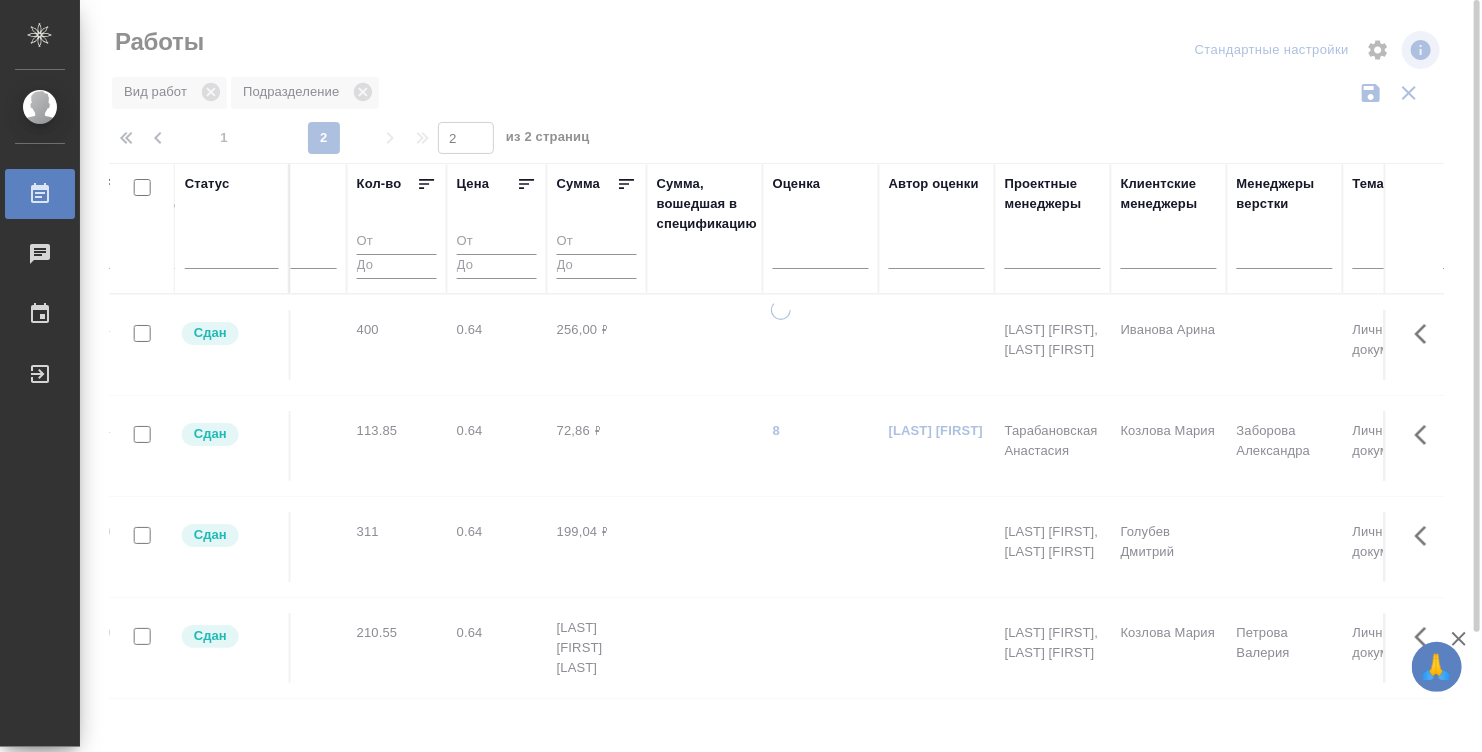 click on "Статус" at bounding box center [232, 228] 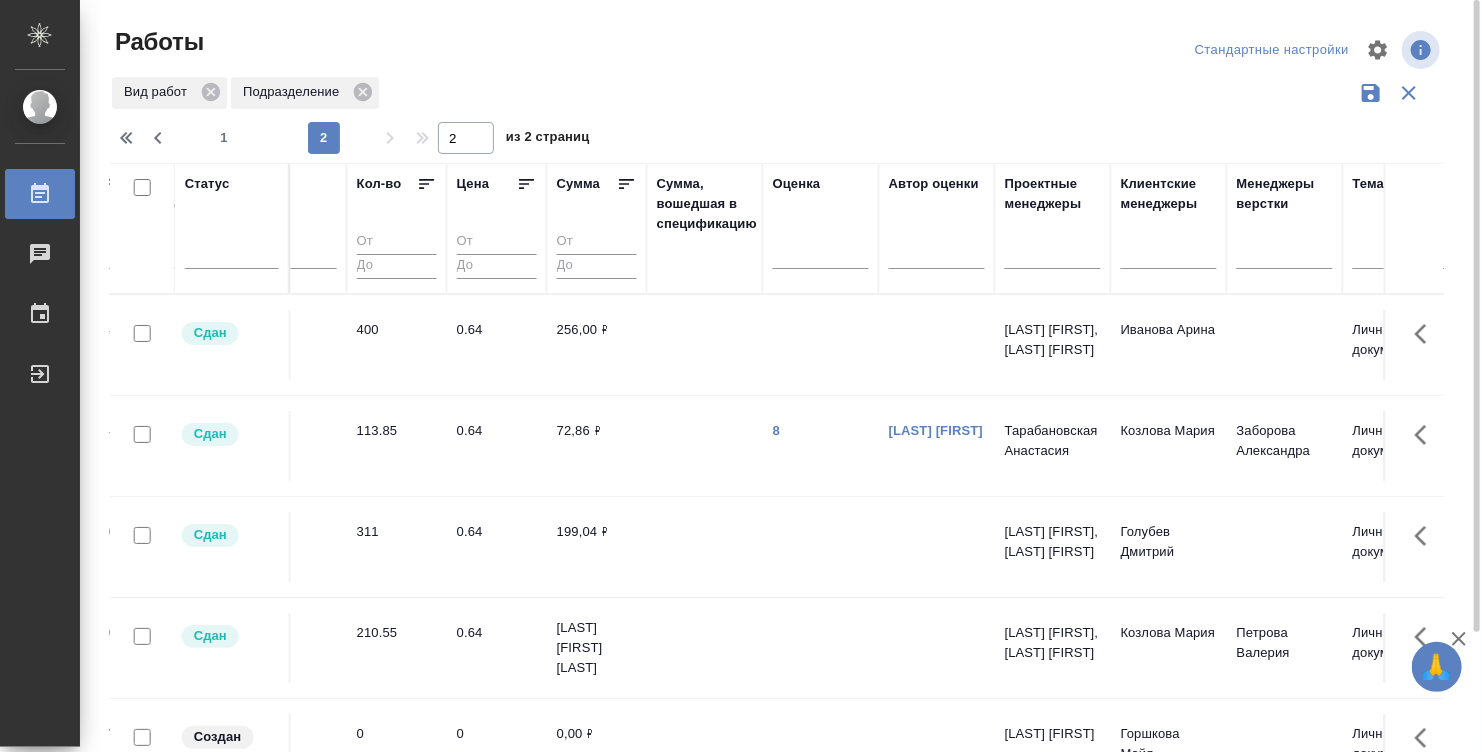 click on "Статус" at bounding box center [232, 228] 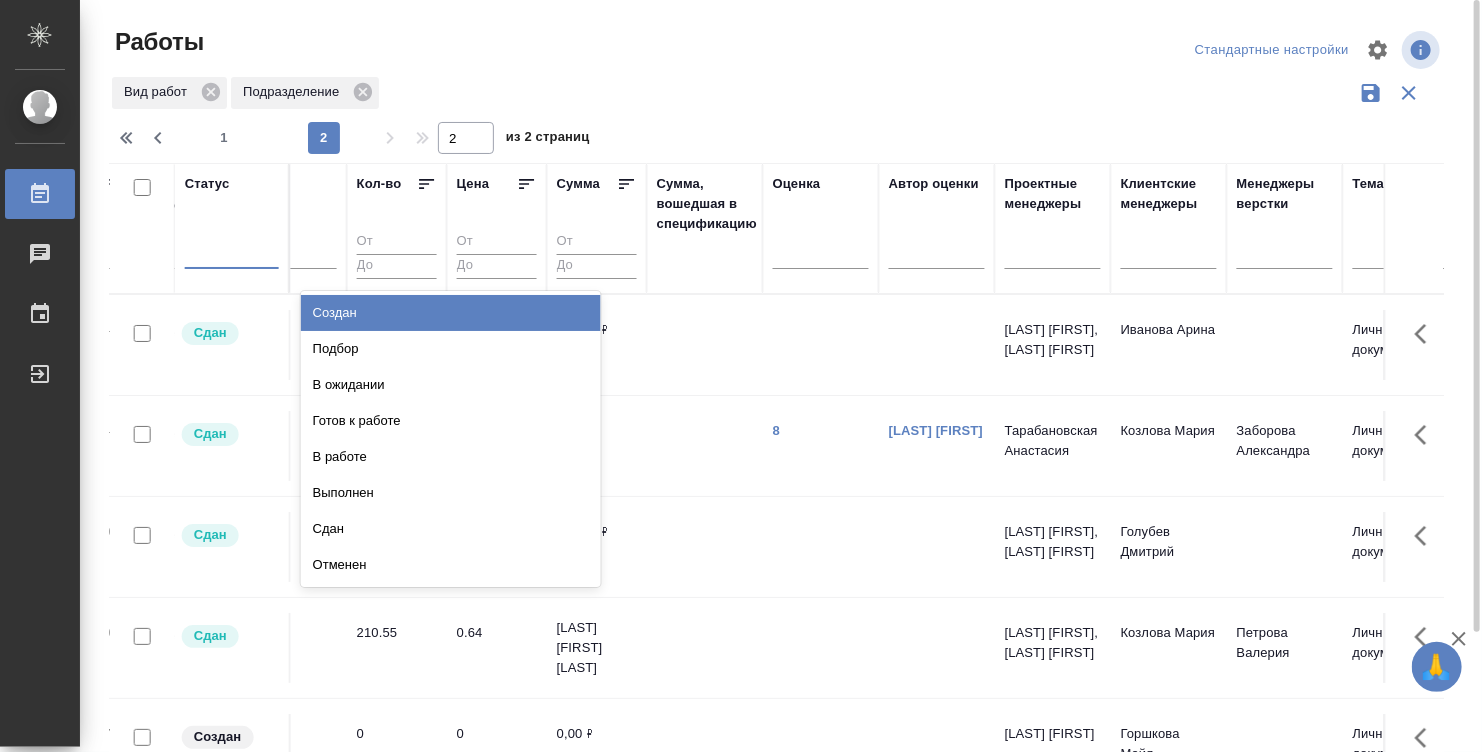 click at bounding box center (232, 249) 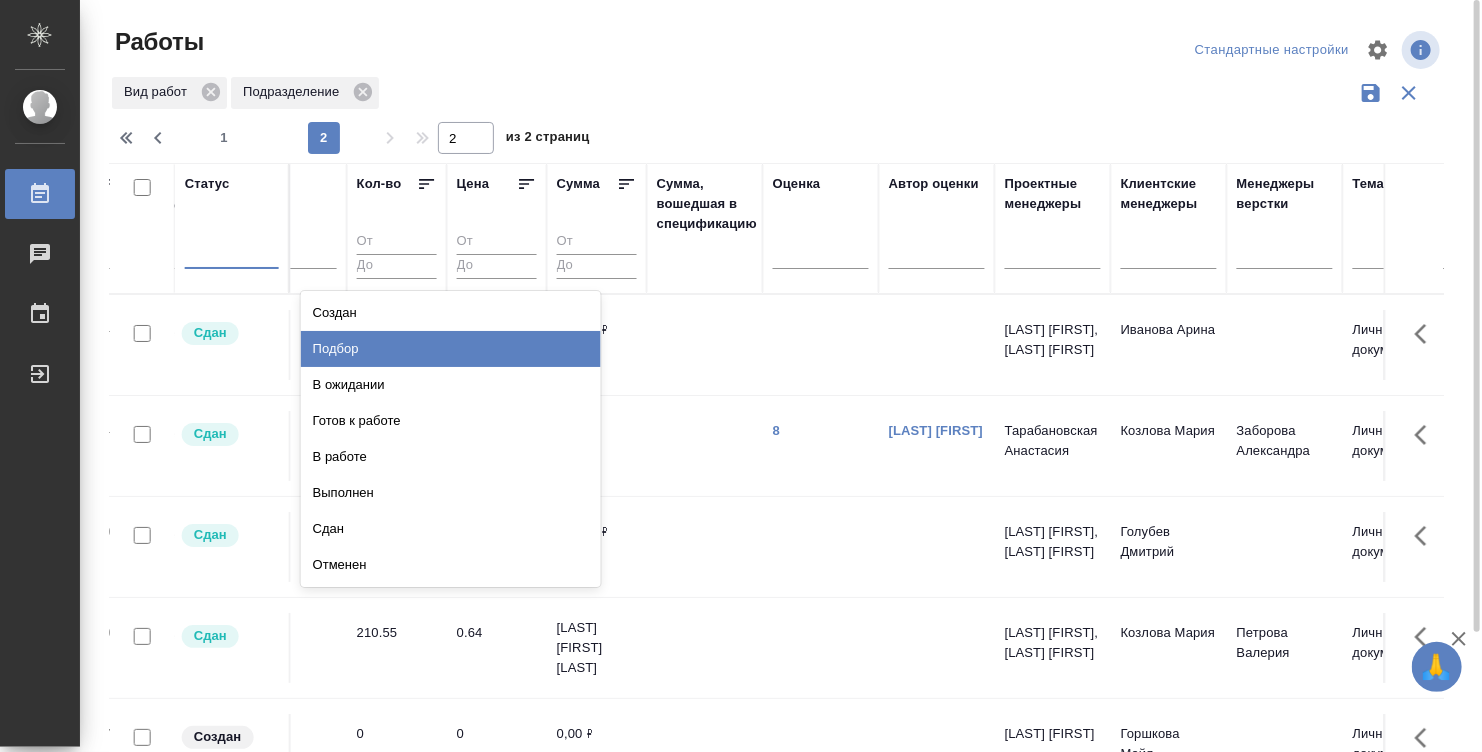 click on "Подбор" at bounding box center (451, 349) 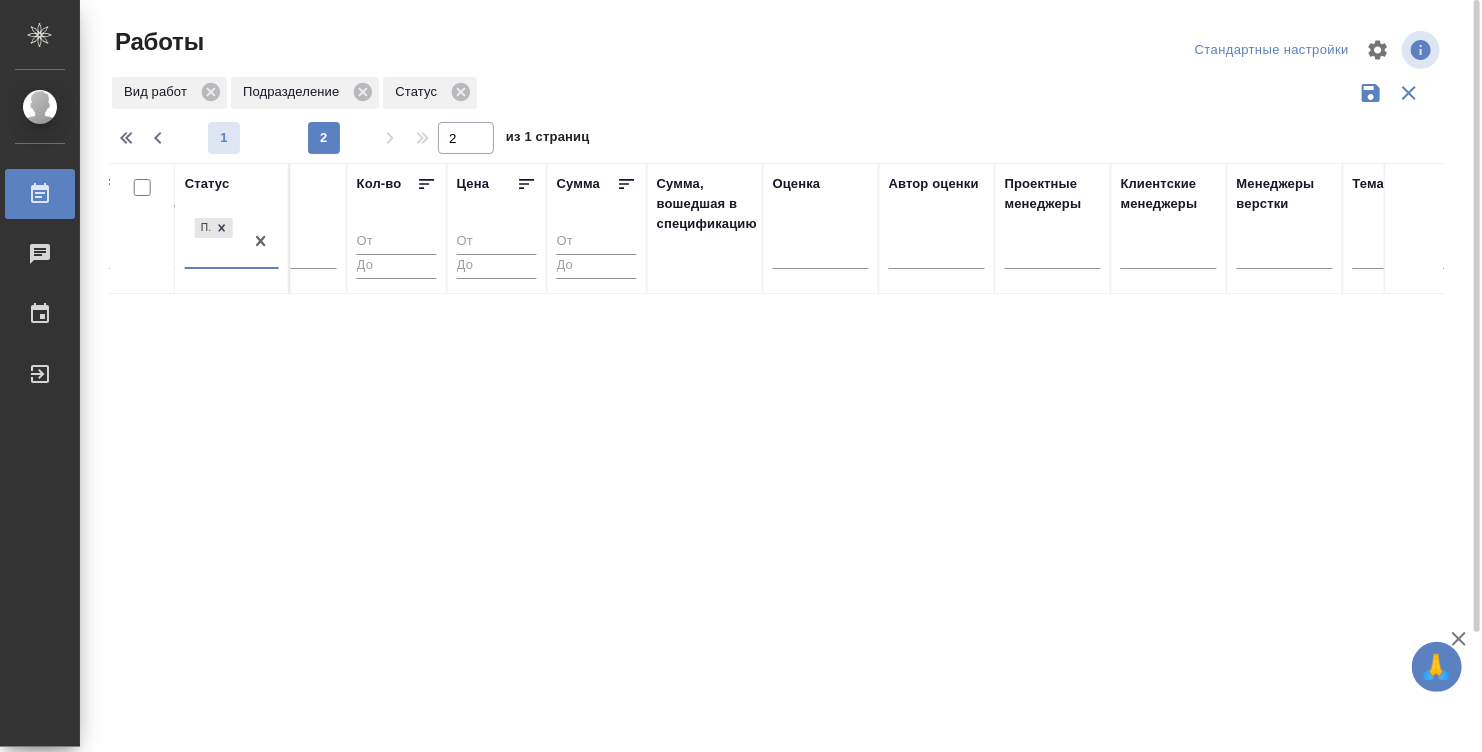 click on "1" at bounding box center [224, 138] 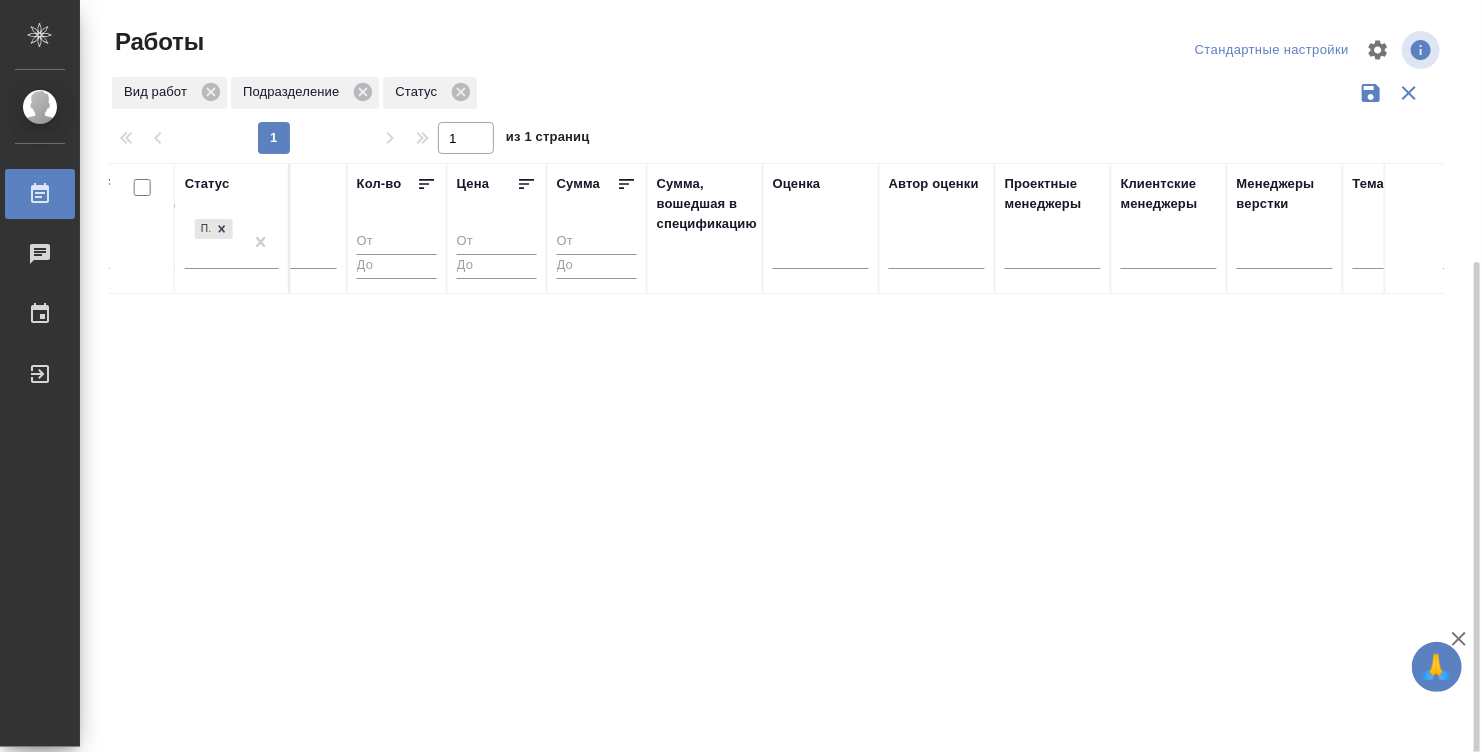 scroll, scrollTop: 142, scrollLeft: 0, axis: vertical 